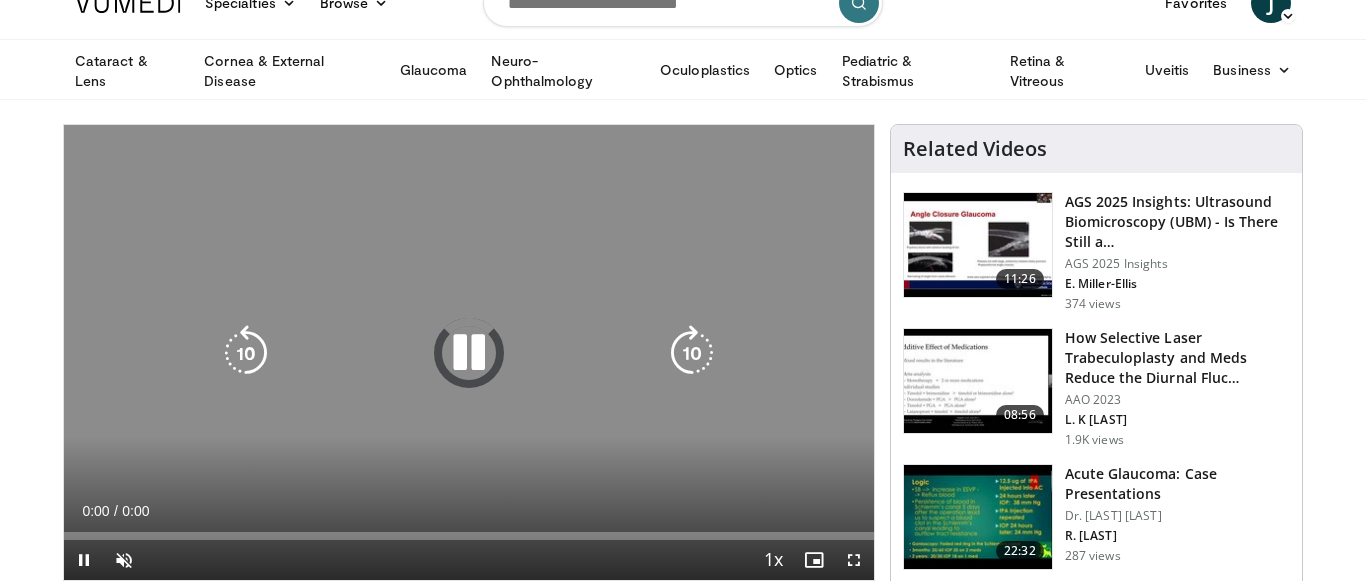 scroll, scrollTop: 118, scrollLeft: 0, axis: vertical 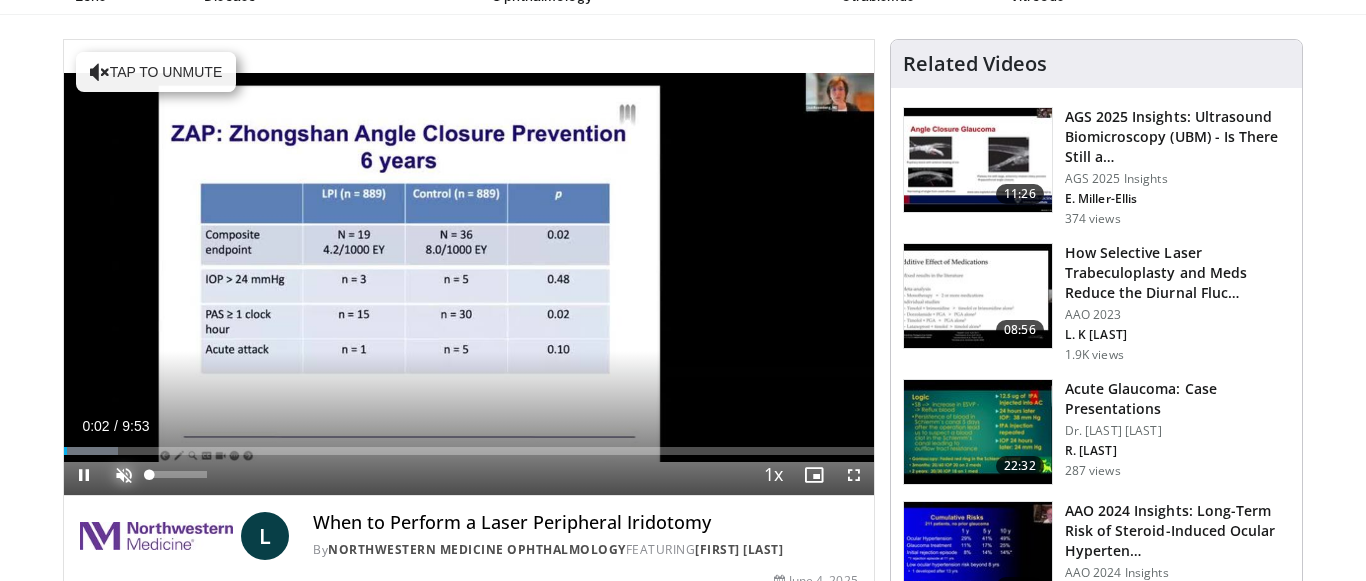 click at bounding box center (124, 475) 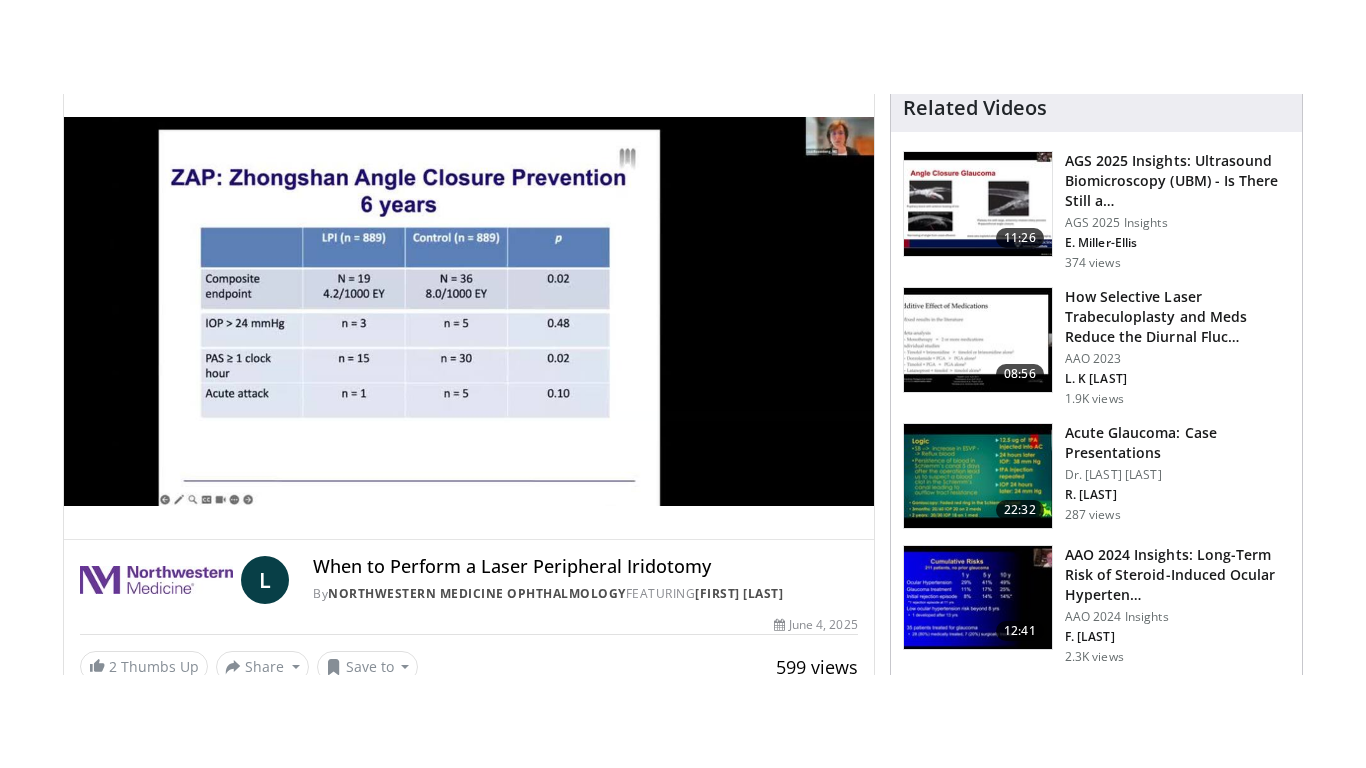 scroll, scrollTop: 171, scrollLeft: 0, axis: vertical 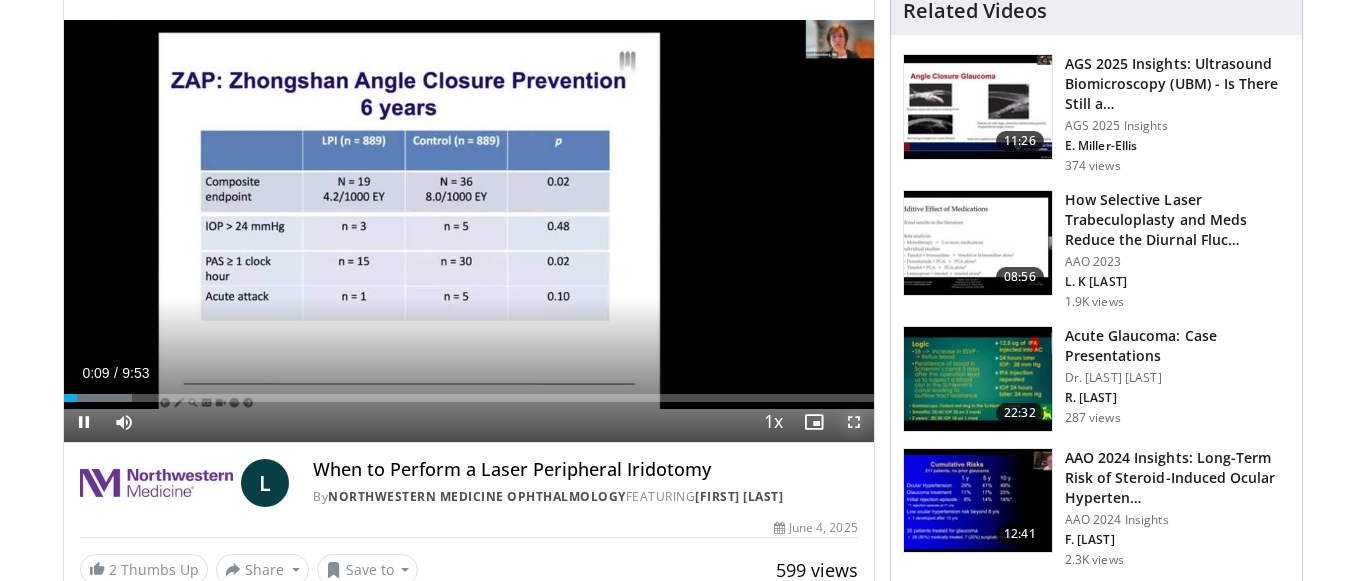 click at bounding box center [854, 422] 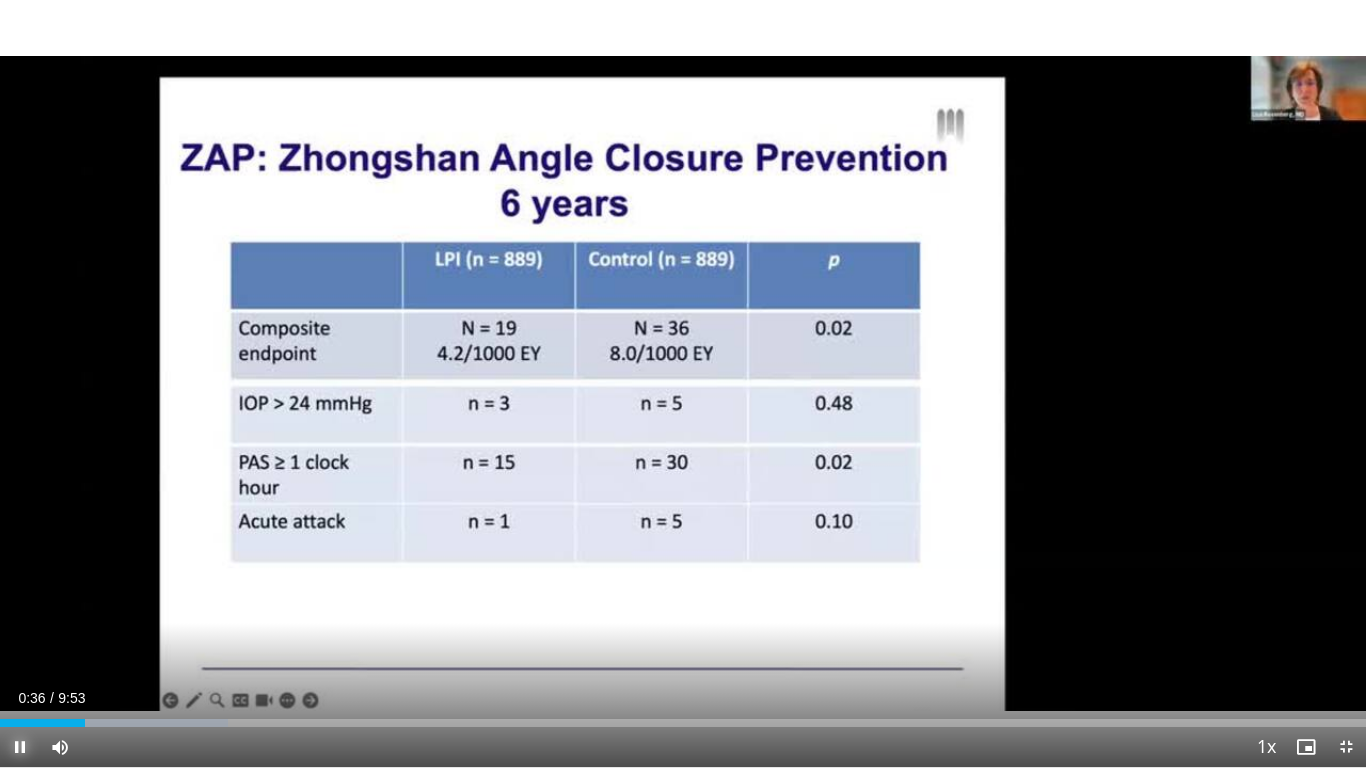 click at bounding box center [20, 747] 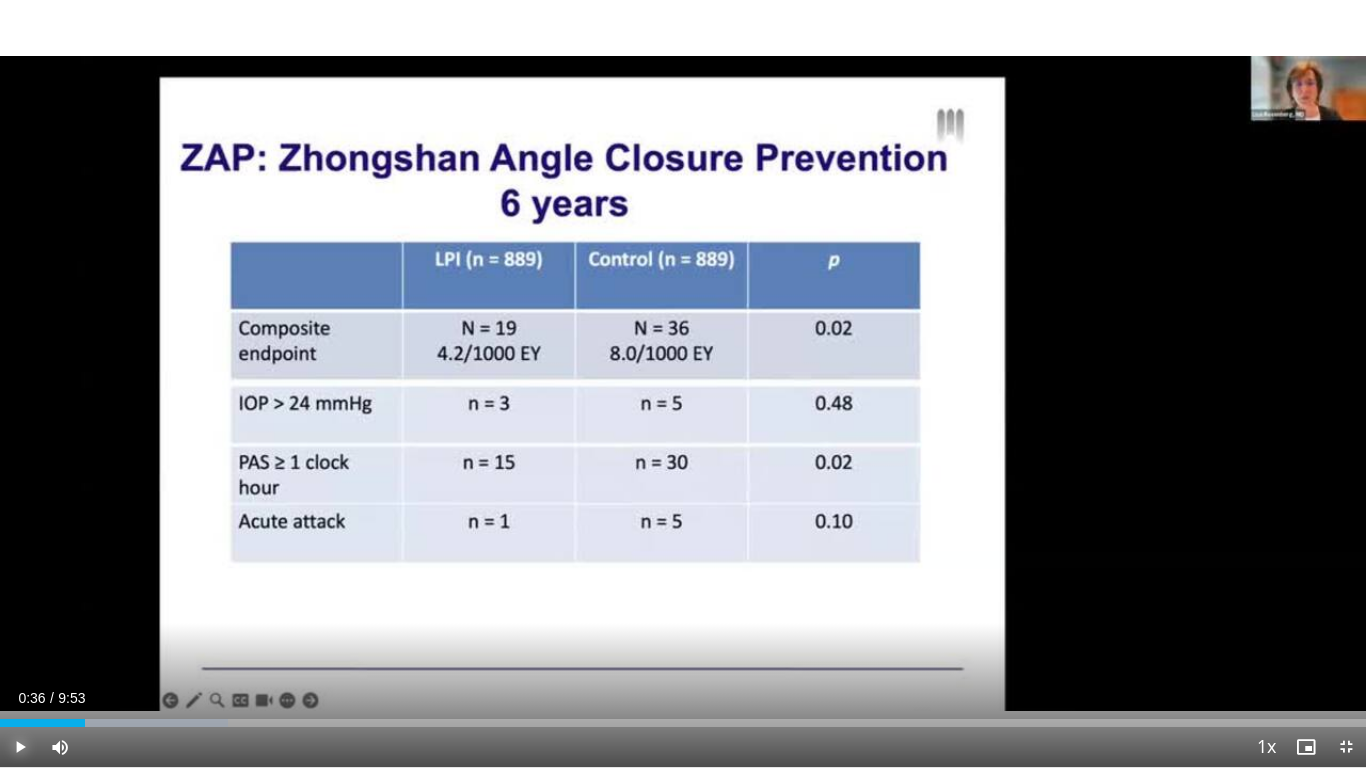 click at bounding box center [20, 747] 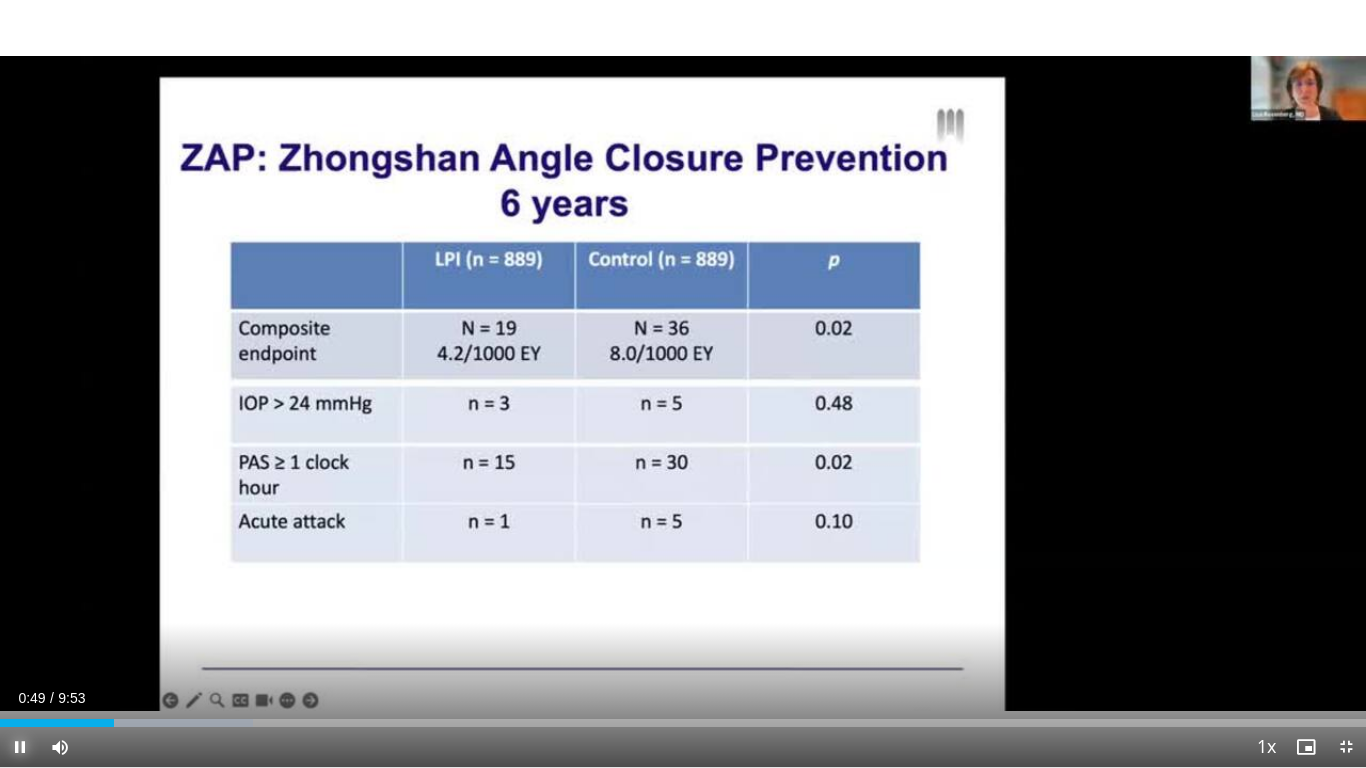 click at bounding box center [20, 747] 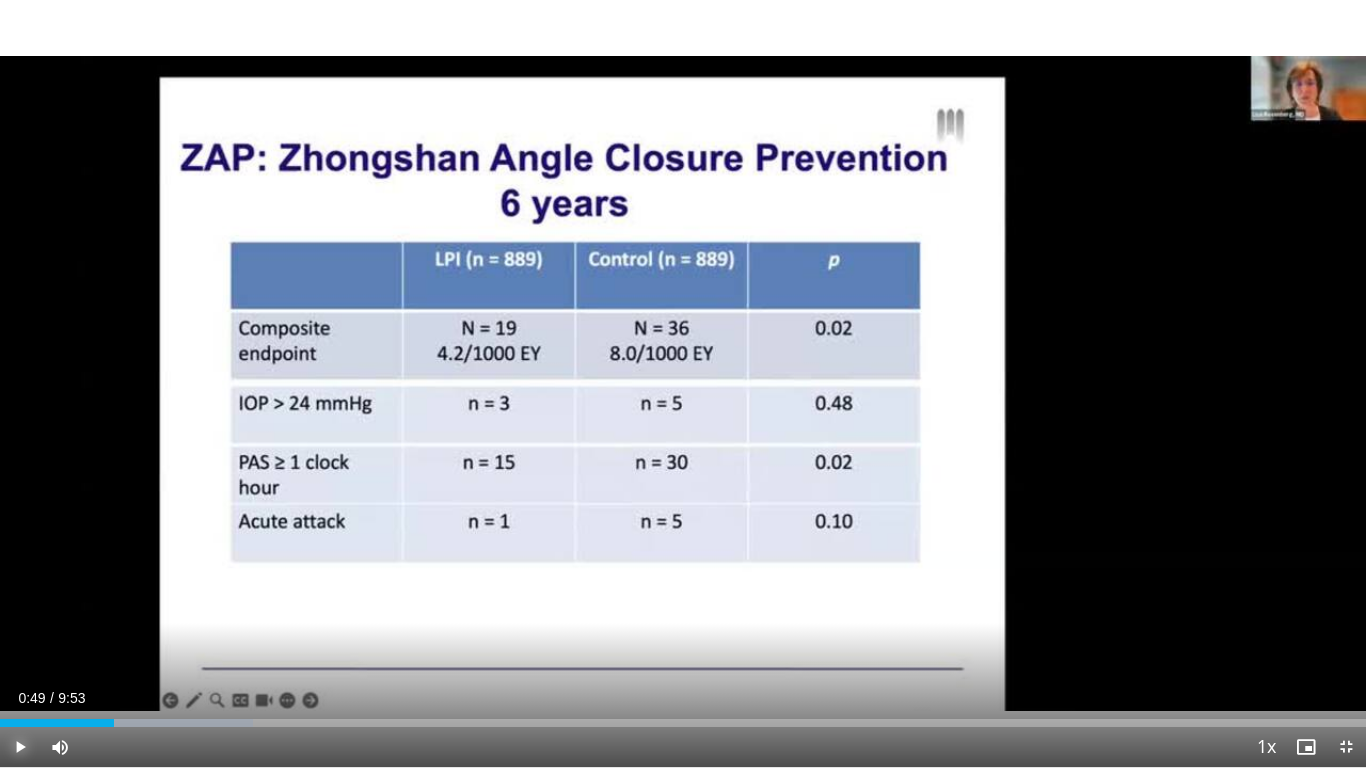 click at bounding box center (20, 747) 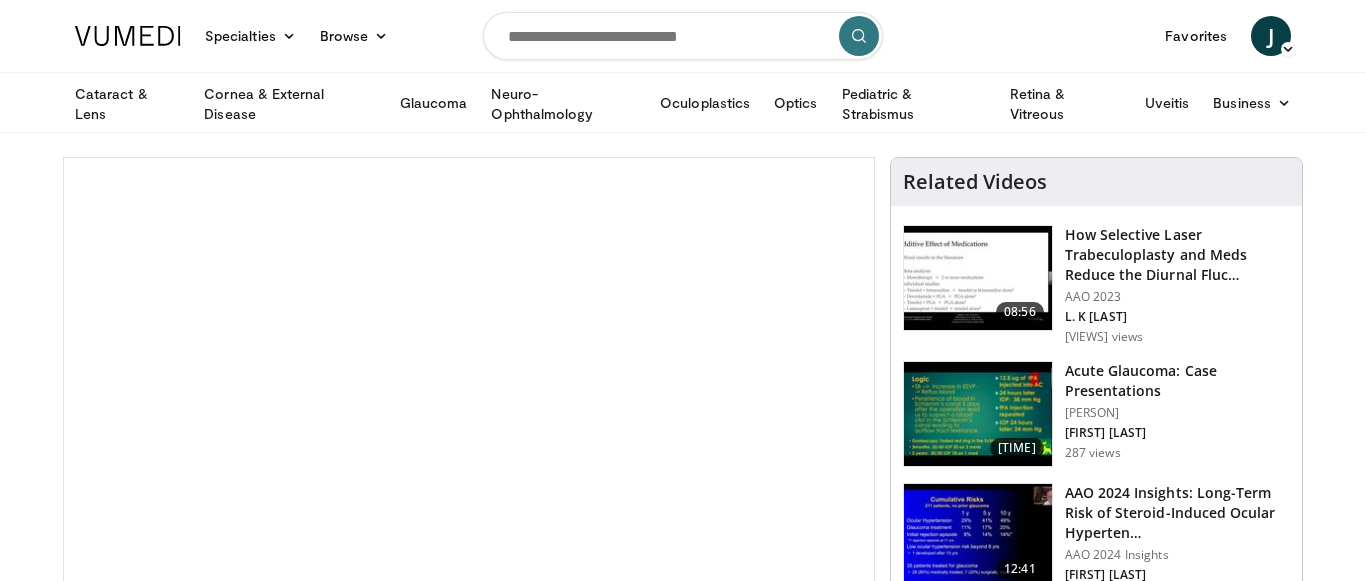 scroll, scrollTop: 0, scrollLeft: 0, axis: both 